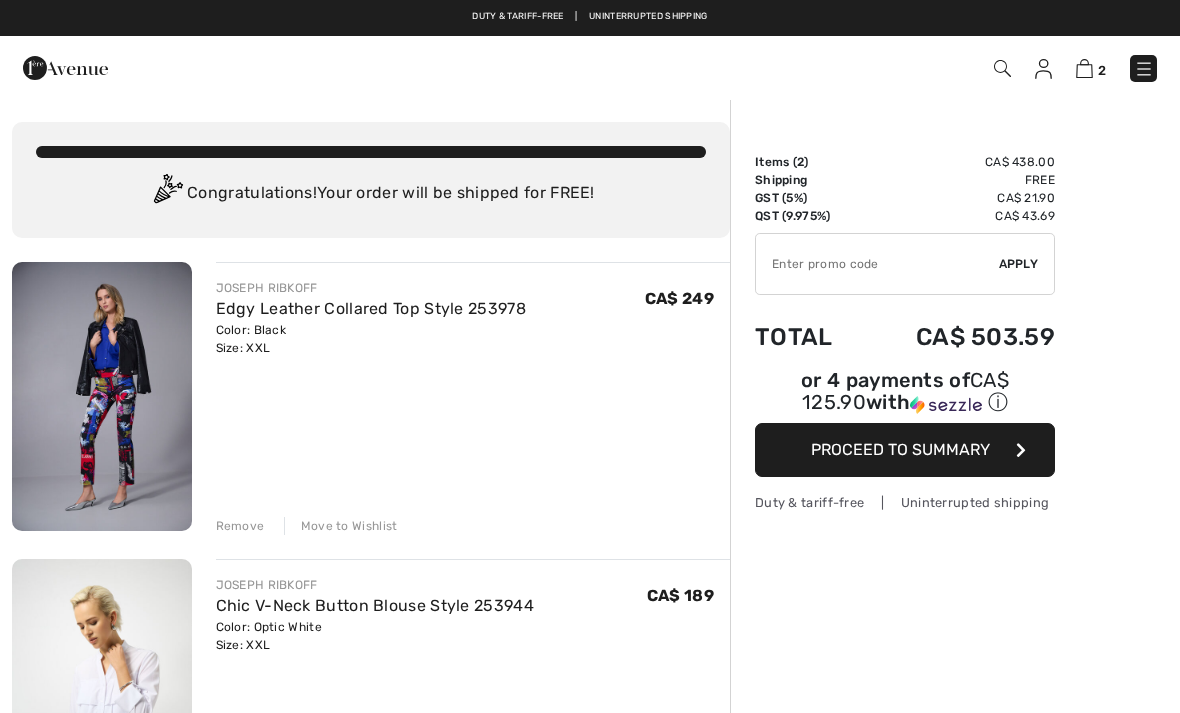 scroll, scrollTop: 0, scrollLeft: 0, axis: both 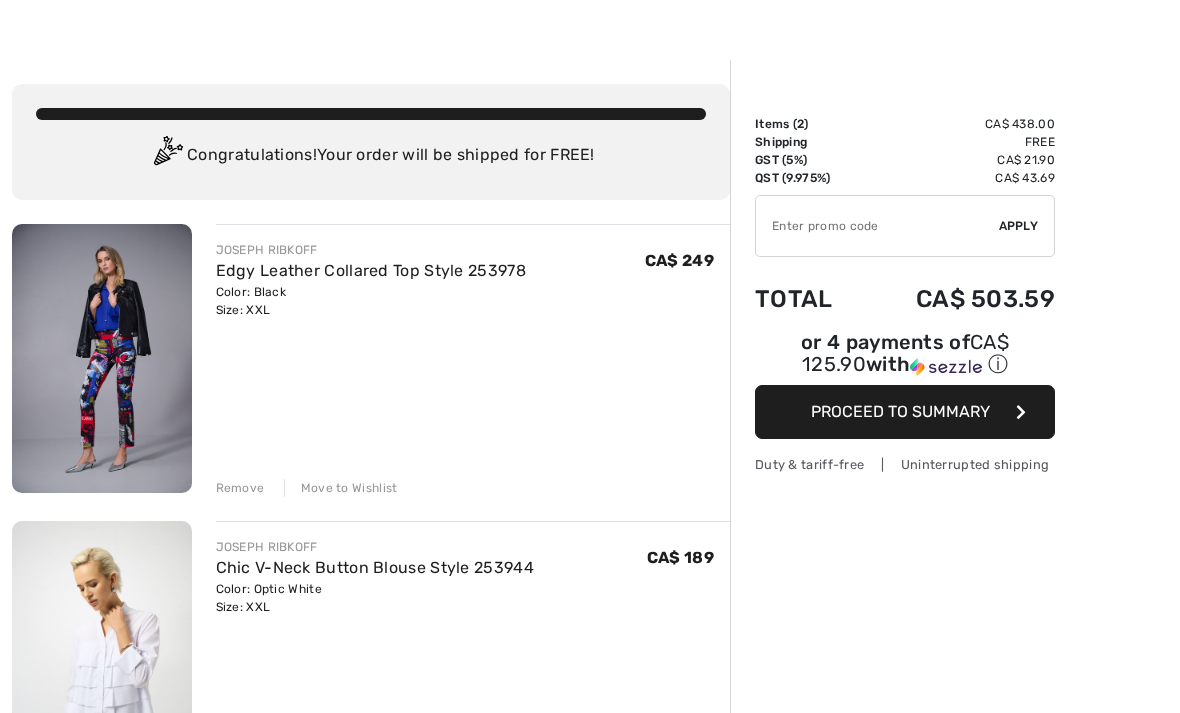 click at bounding box center [102, 358] 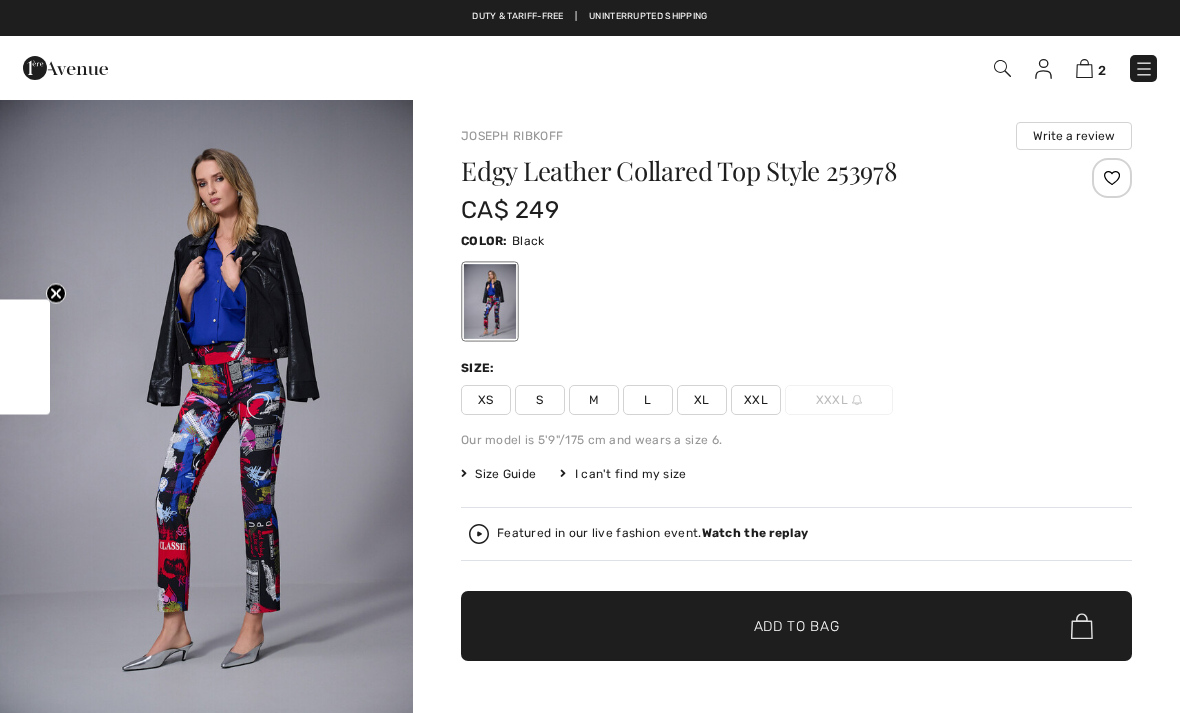 checkbox on "true" 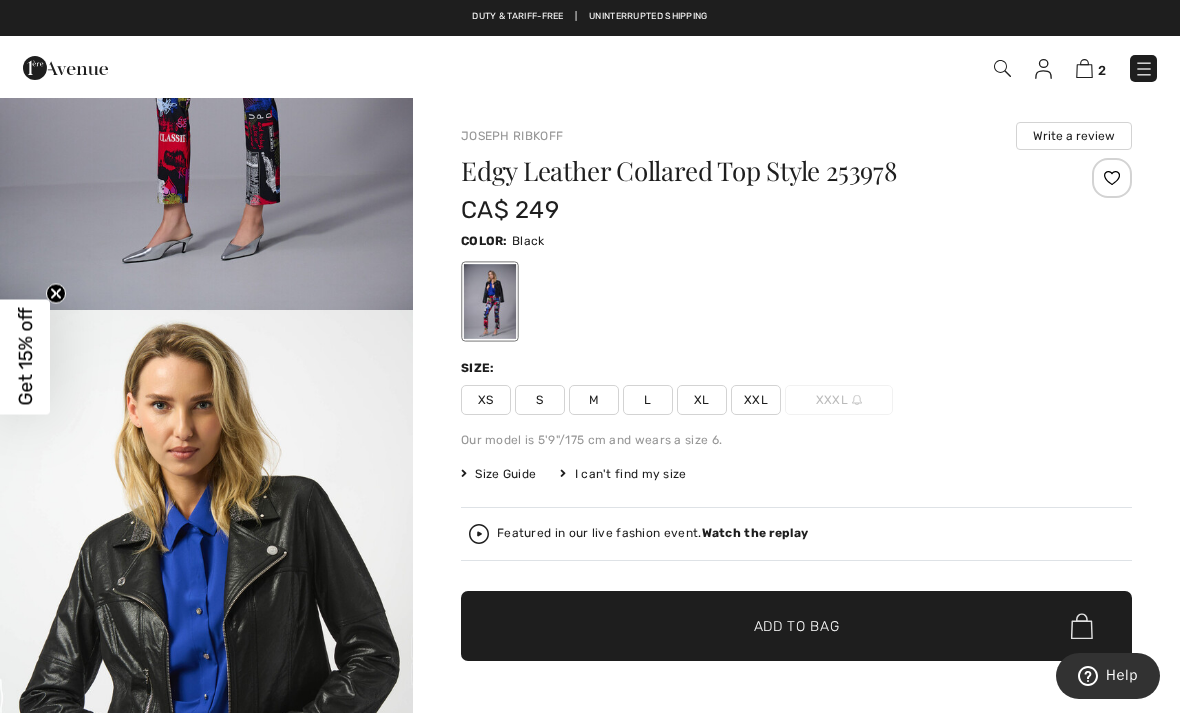 scroll, scrollTop: 522, scrollLeft: 0, axis: vertical 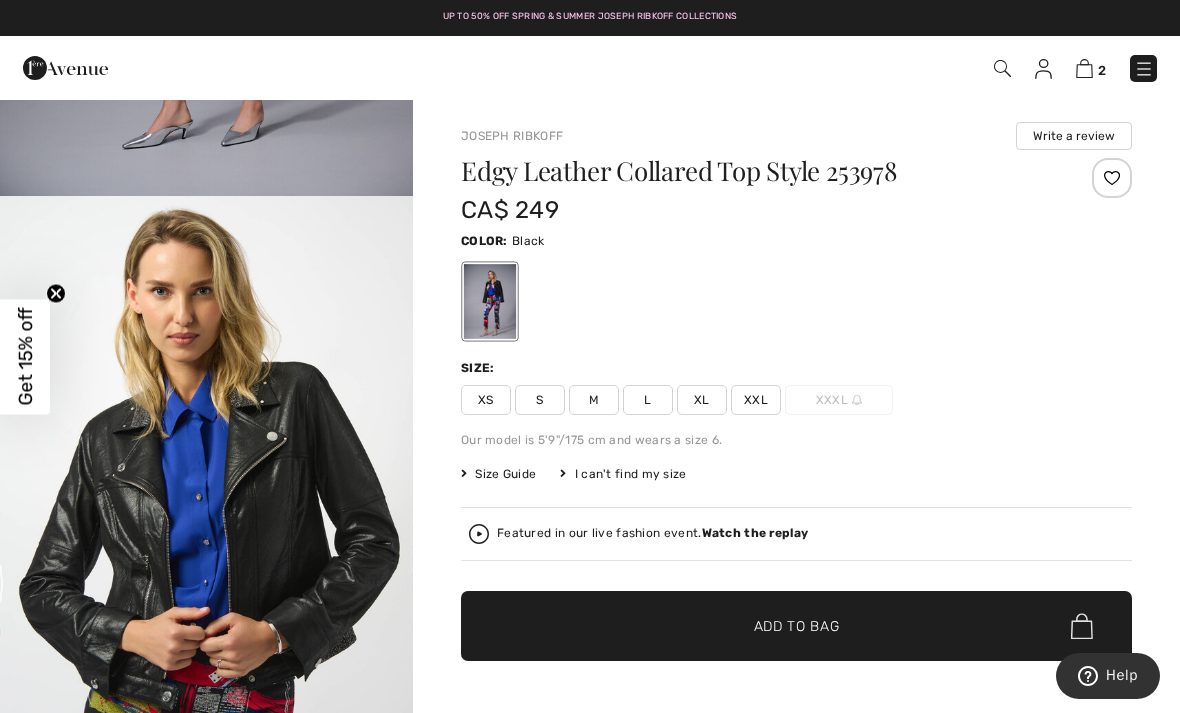 click at bounding box center [1084, 68] 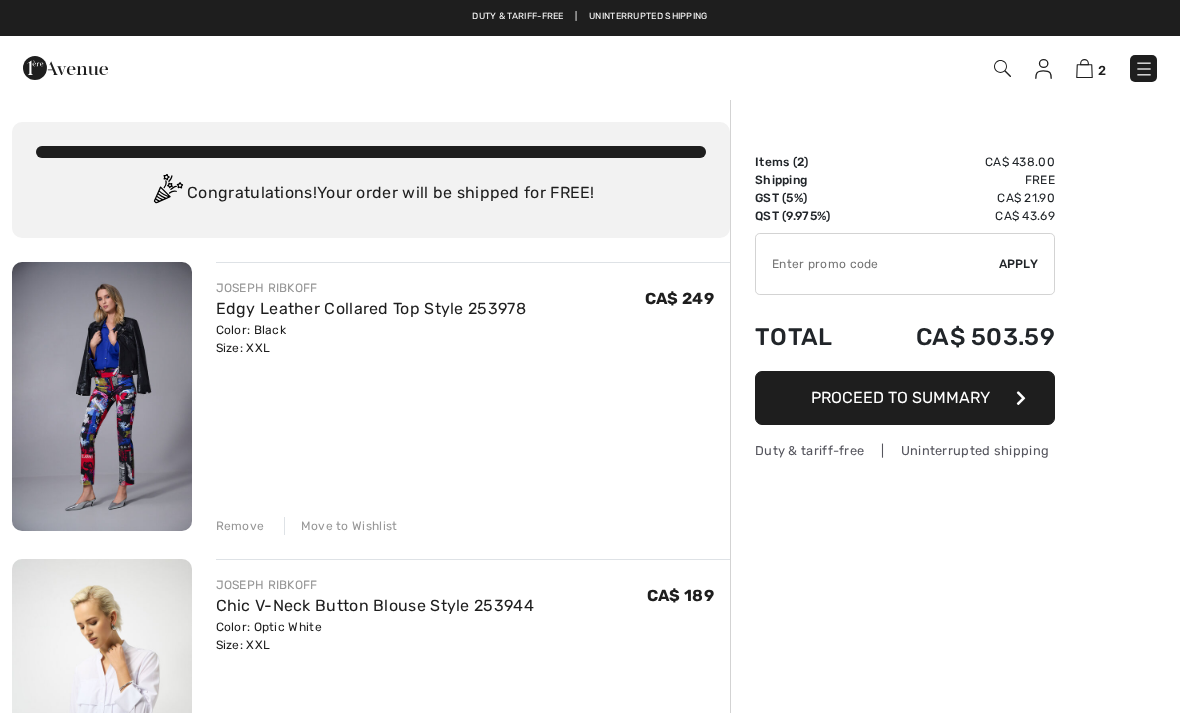 scroll, scrollTop: 0, scrollLeft: 0, axis: both 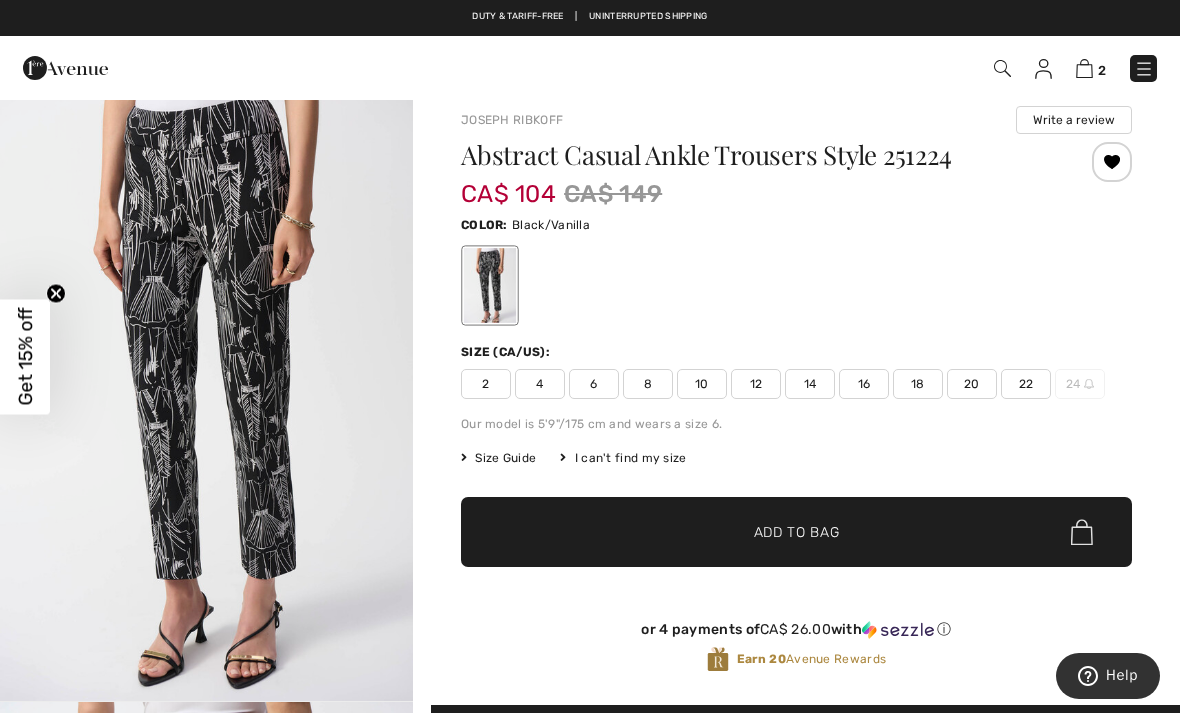 click on "18" at bounding box center [918, 384] 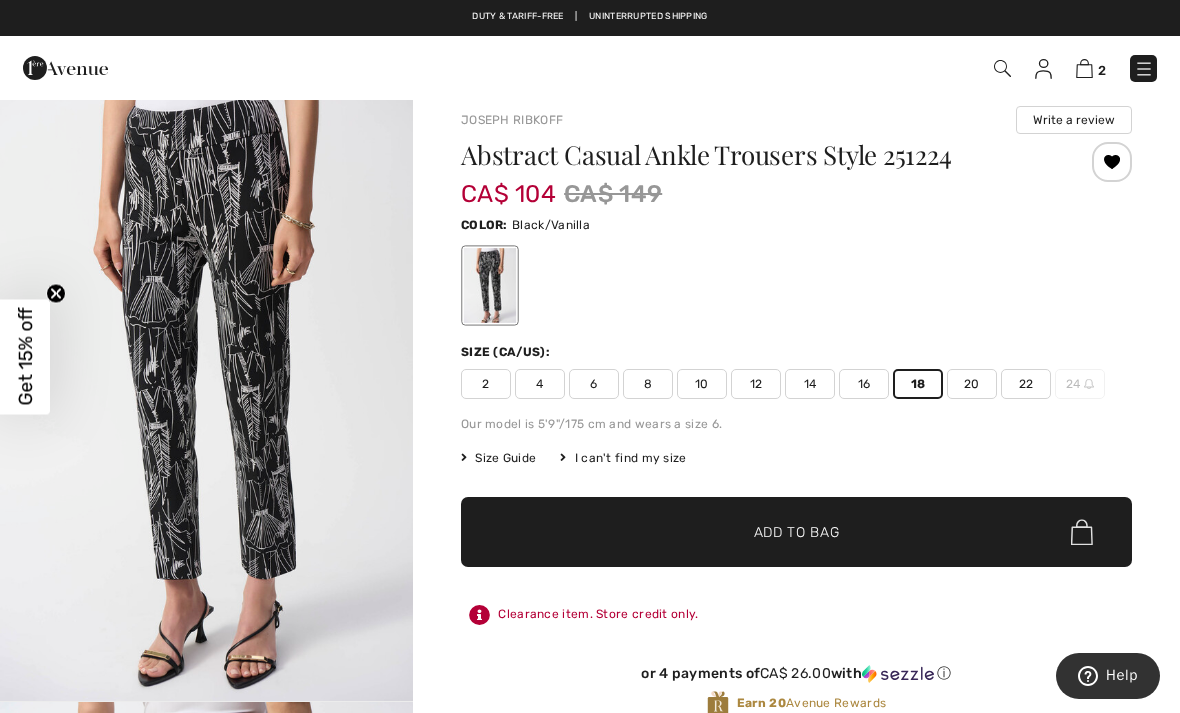 click on "Add to Bag" at bounding box center (797, 532) 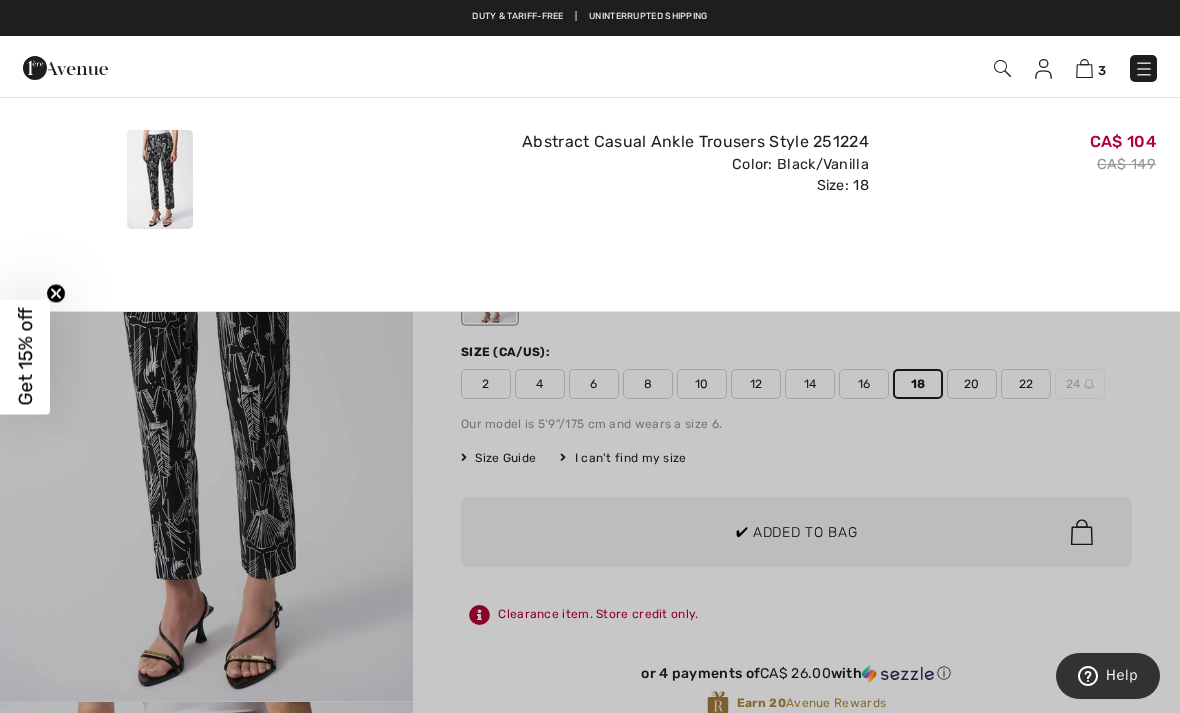 scroll, scrollTop: 0, scrollLeft: 0, axis: both 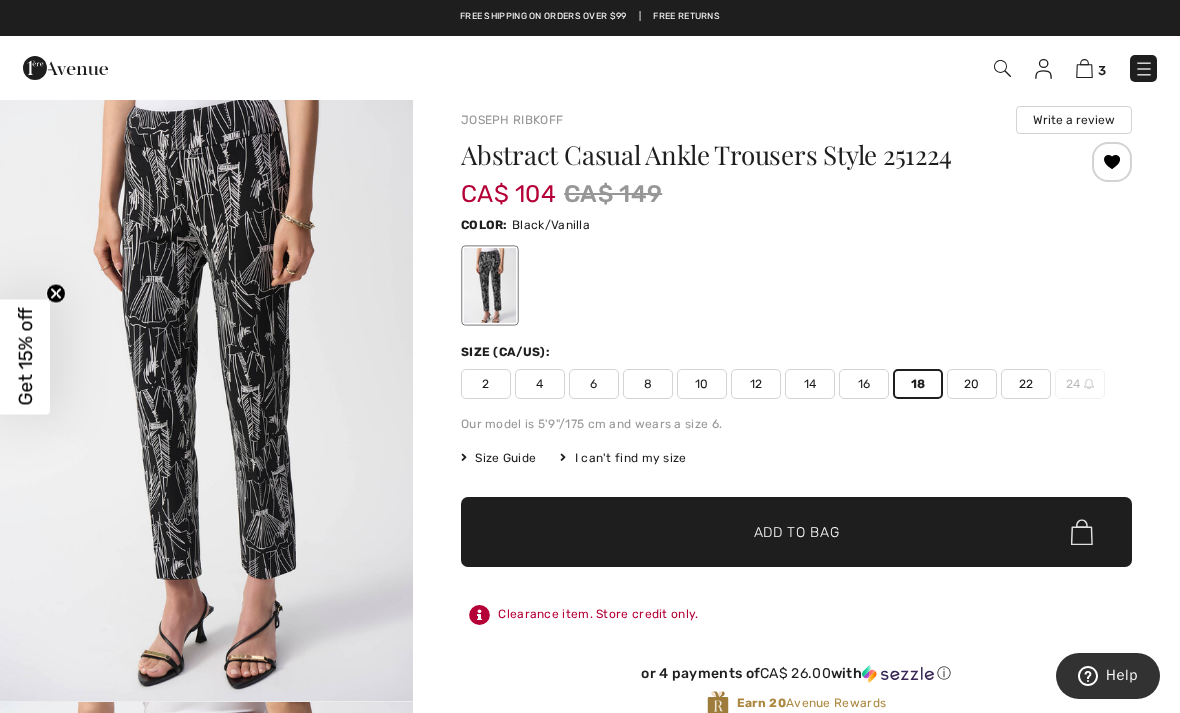 click at bounding box center (1084, 68) 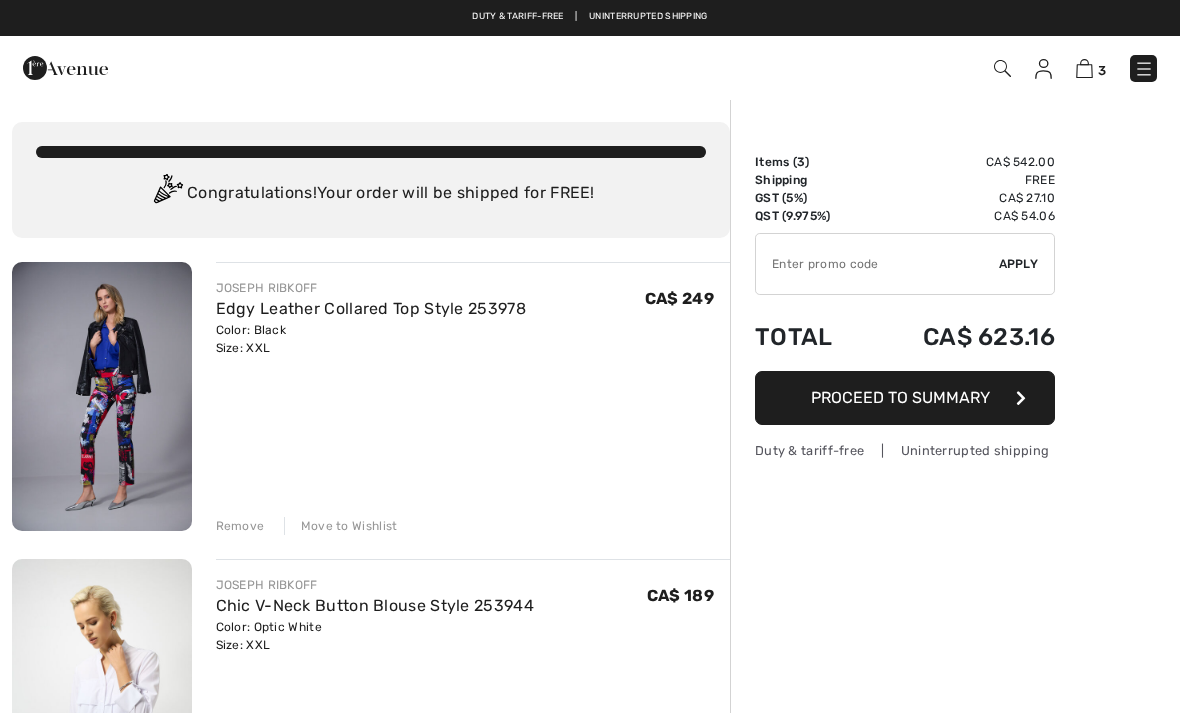 scroll, scrollTop: 0, scrollLeft: 0, axis: both 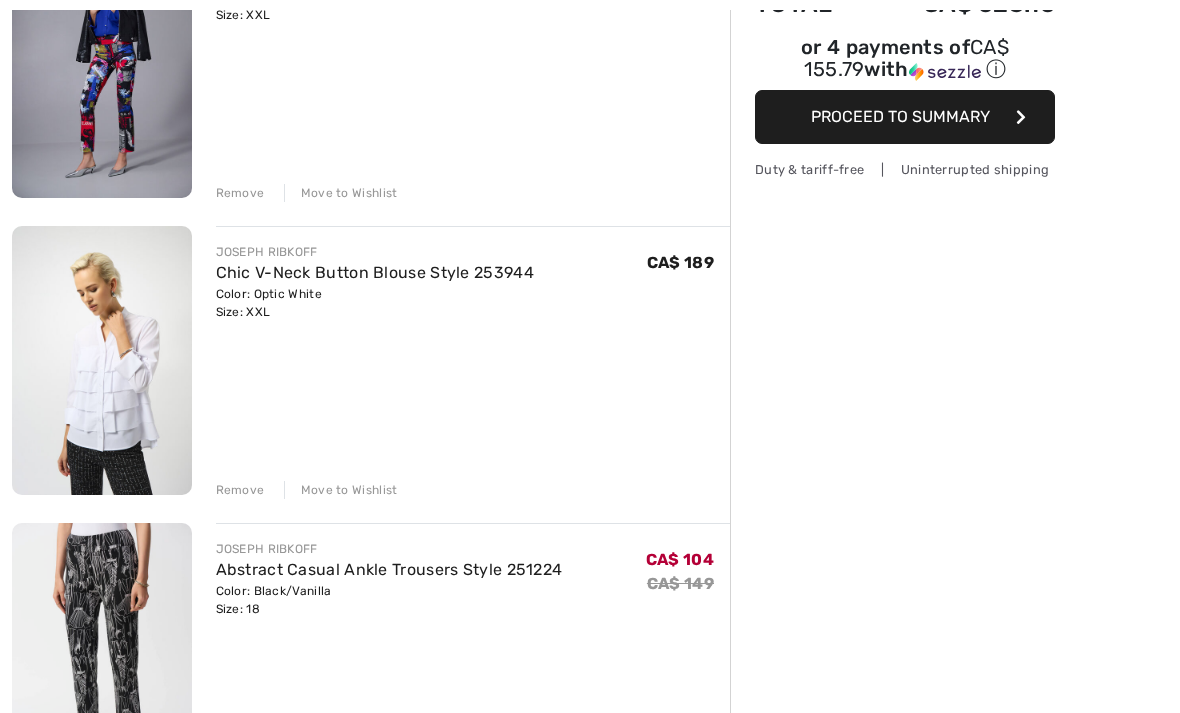 click on "Move to Wishlist" at bounding box center (341, 193) 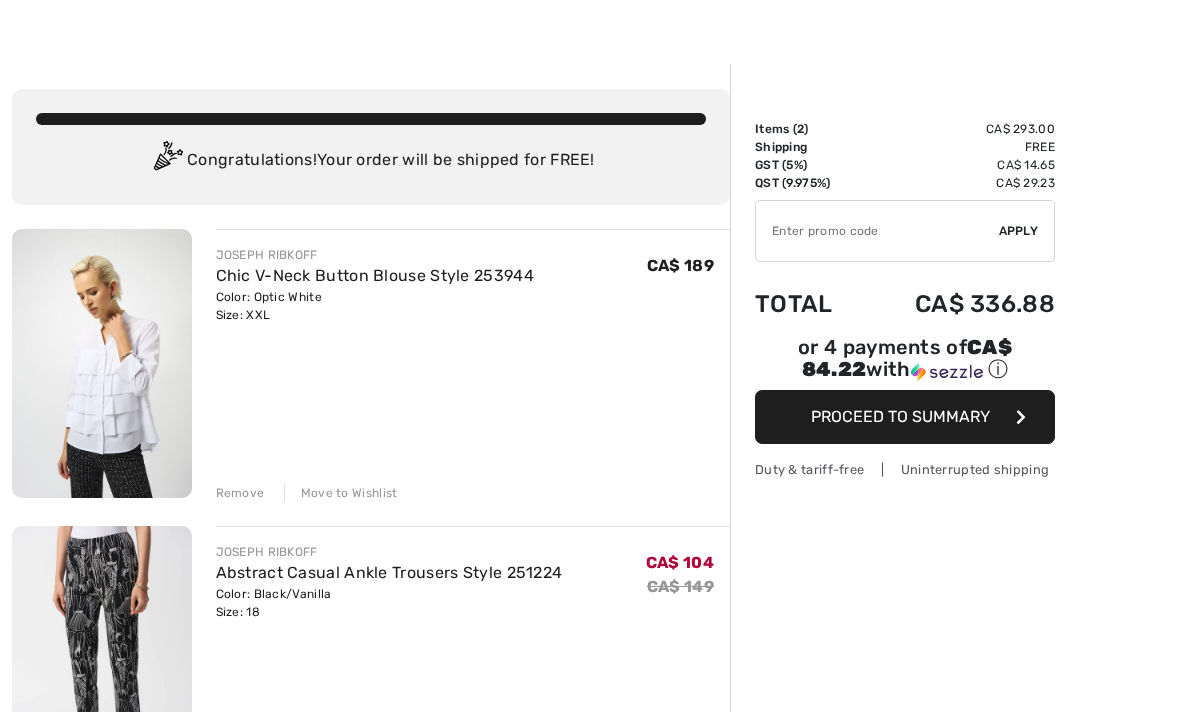 scroll, scrollTop: 33, scrollLeft: 0, axis: vertical 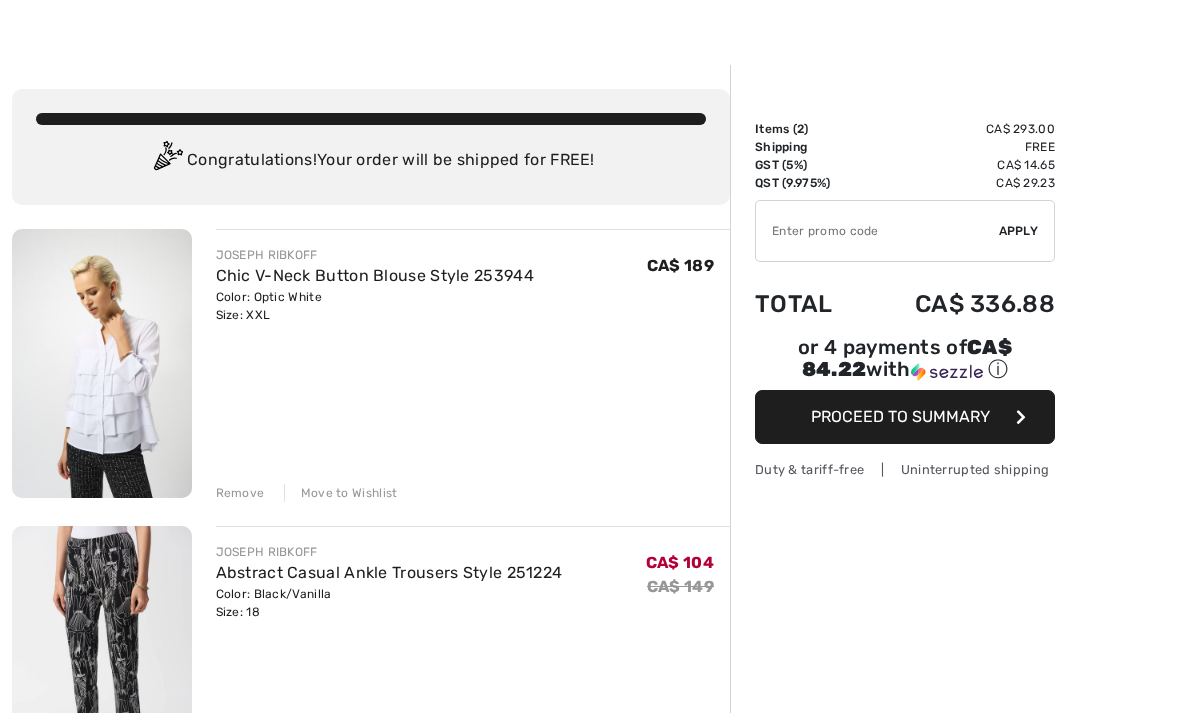 click on "Abstract Casual Ankle Trousers Style 251224" at bounding box center (389, 572) 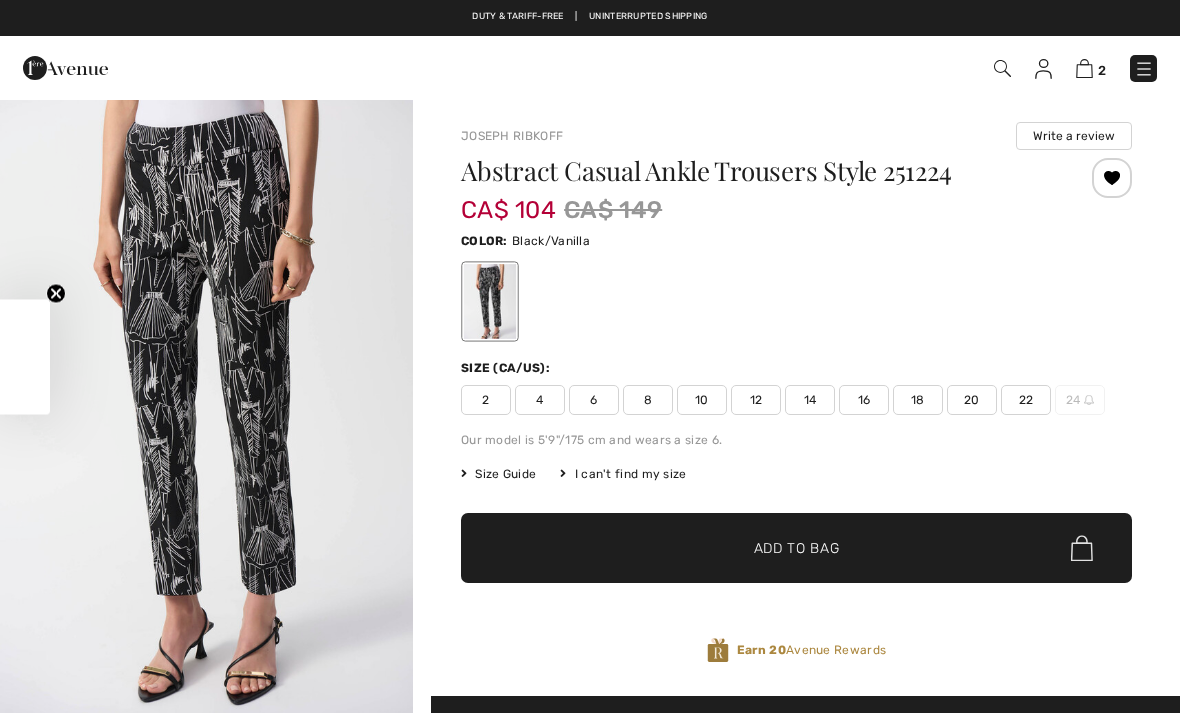 checkbox on "true" 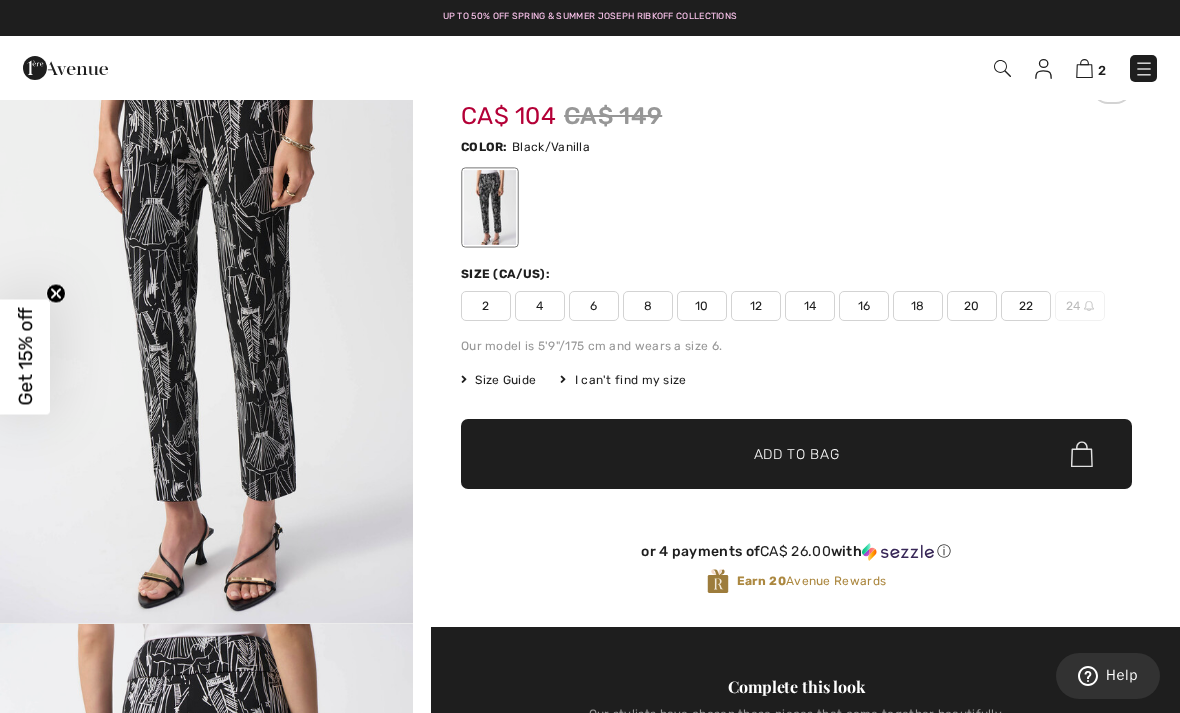 scroll, scrollTop: 24, scrollLeft: 0, axis: vertical 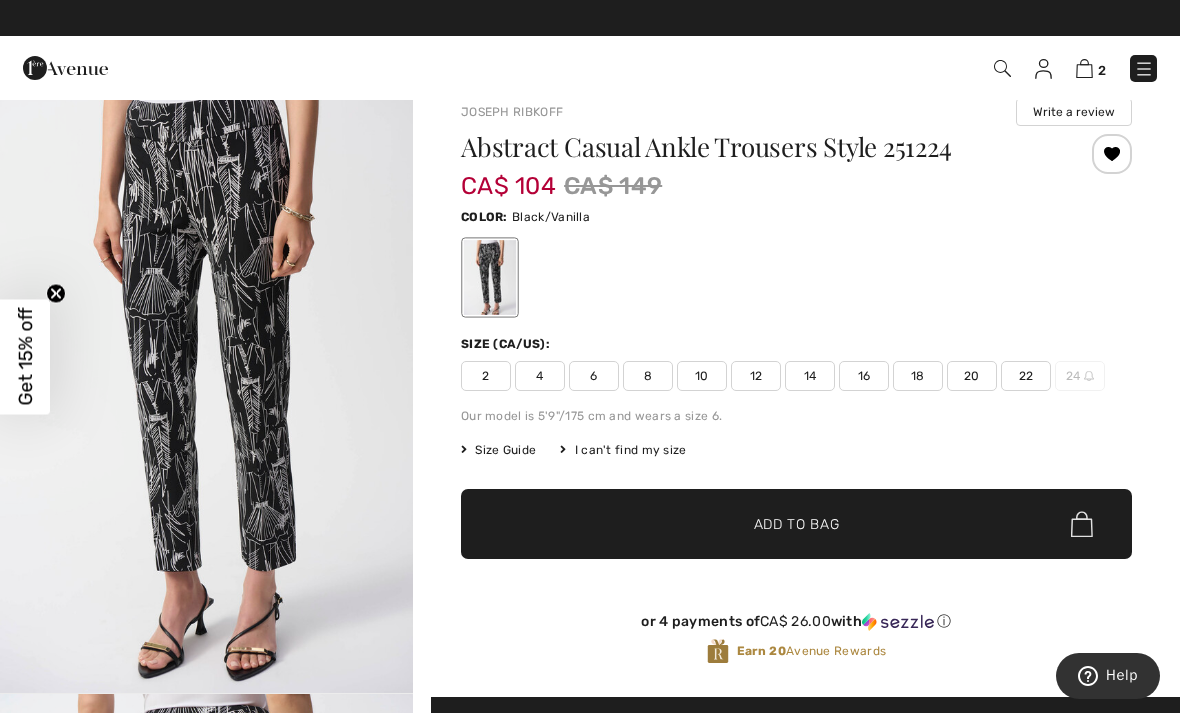 click on "20" at bounding box center [972, 376] 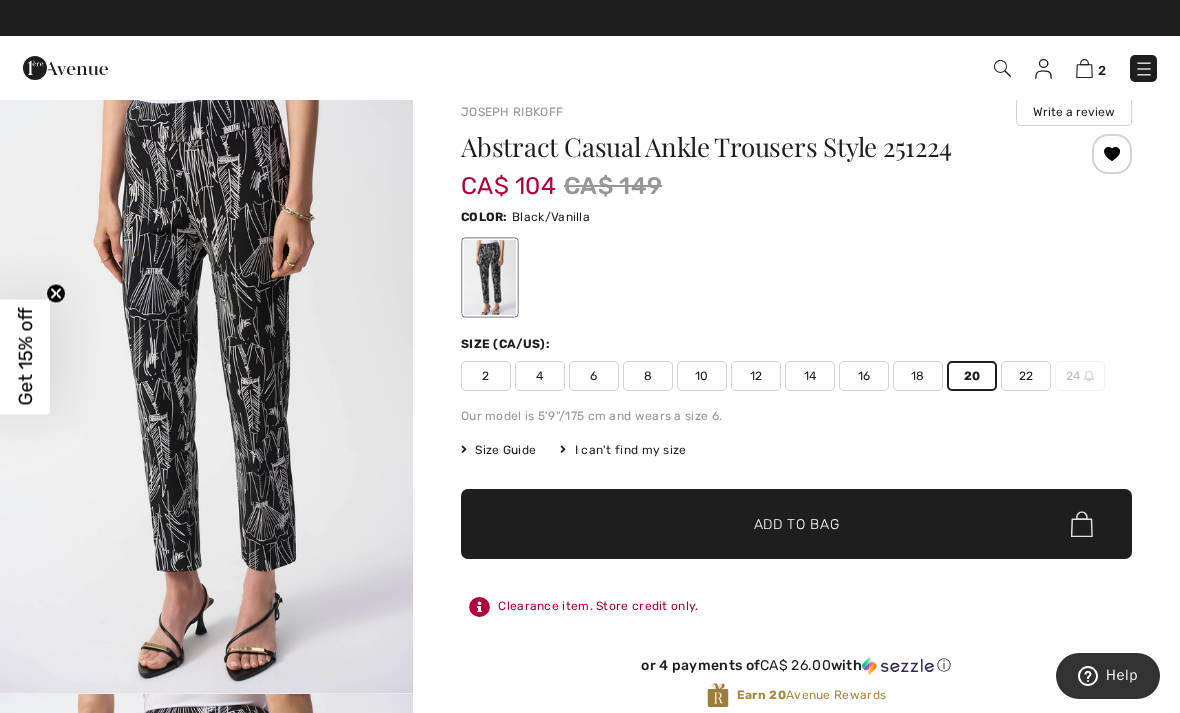 click on "✔ Added to Bag
Add to Bag" at bounding box center (796, 524) 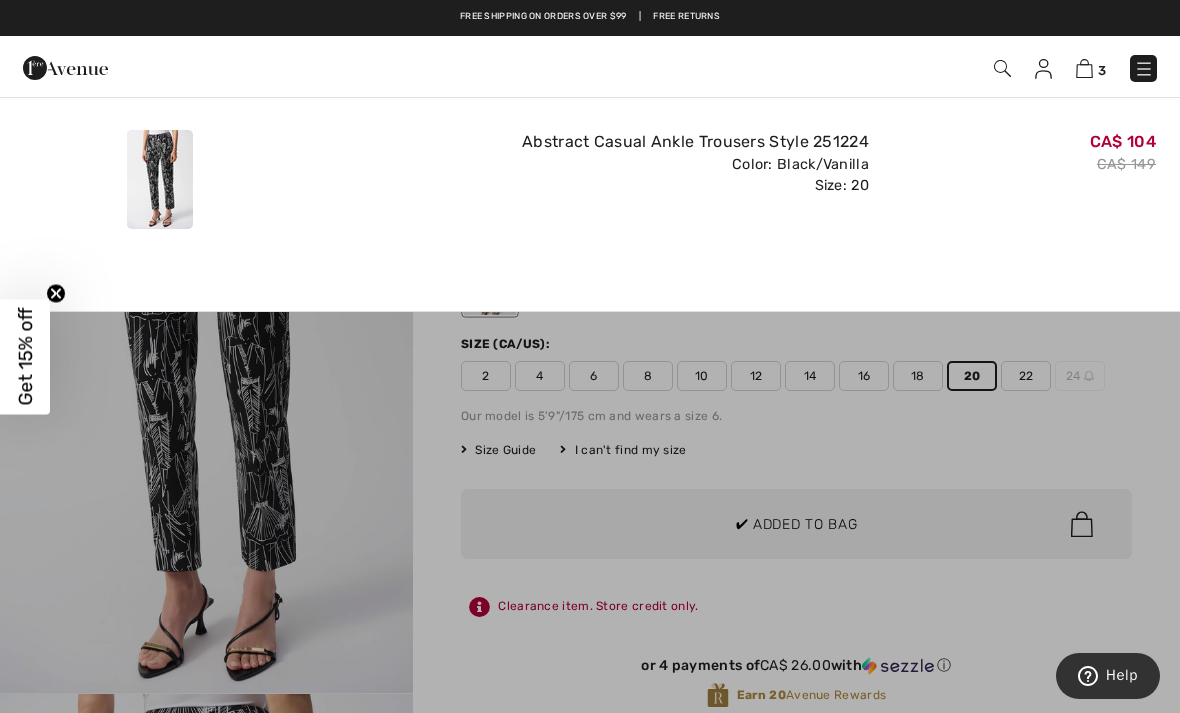 scroll, scrollTop: 0, scrollLeft: 0, axis: both 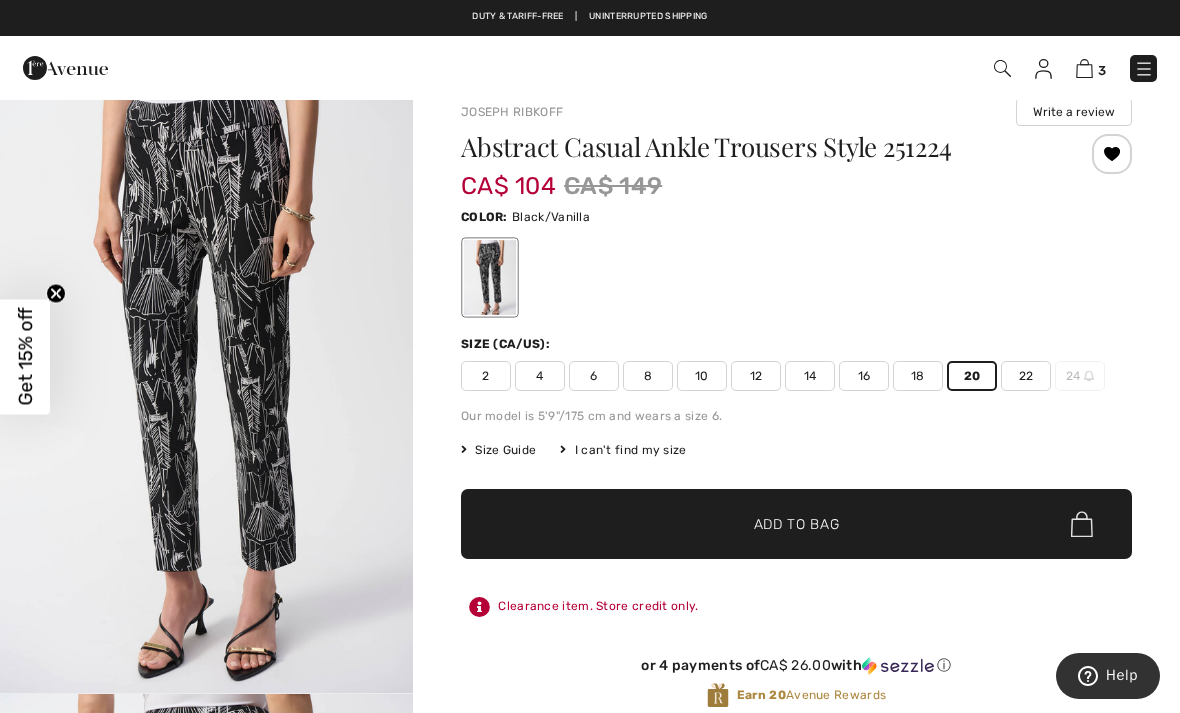 click on "3
Added to Bag
Joseph Ribkoff Chic V-neck Button Blouse Style 253944
CA$ 189
Color: Optic White Size: XXL
Chic V-Neck Button Blouse Style 253944 Color: Optic White Size: XXL
CA$ 189
Added to Bag
Joseph Ribkoff Abstract Casual Ankle Trousers Style 251224
CA$ 104
CA$ 149
Color: Black/Vanilla Size: 18
Abstract Casual Ankle Trousers Style 251224 Color: Black/Vanilla Size: 18
CA$ 104
CA$ 149
Added to Bag" at bounding box center (590, 68) 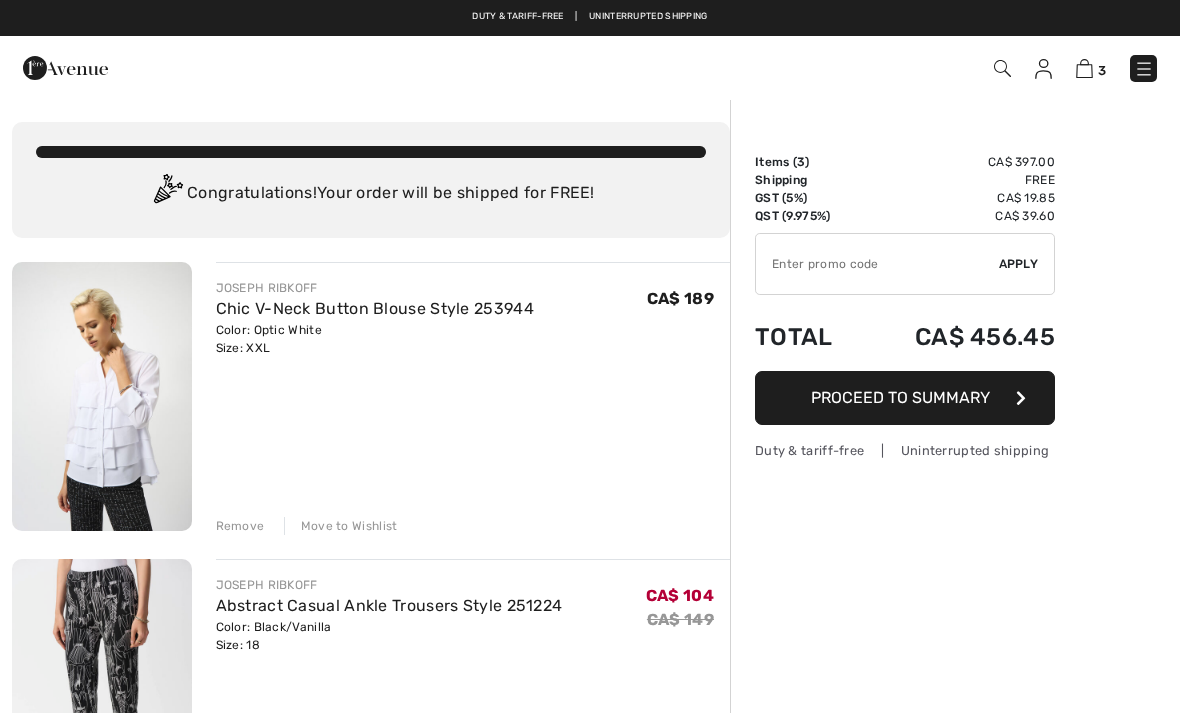 scroll, scrollTop: 0, scrollLeft: 0, axis: both 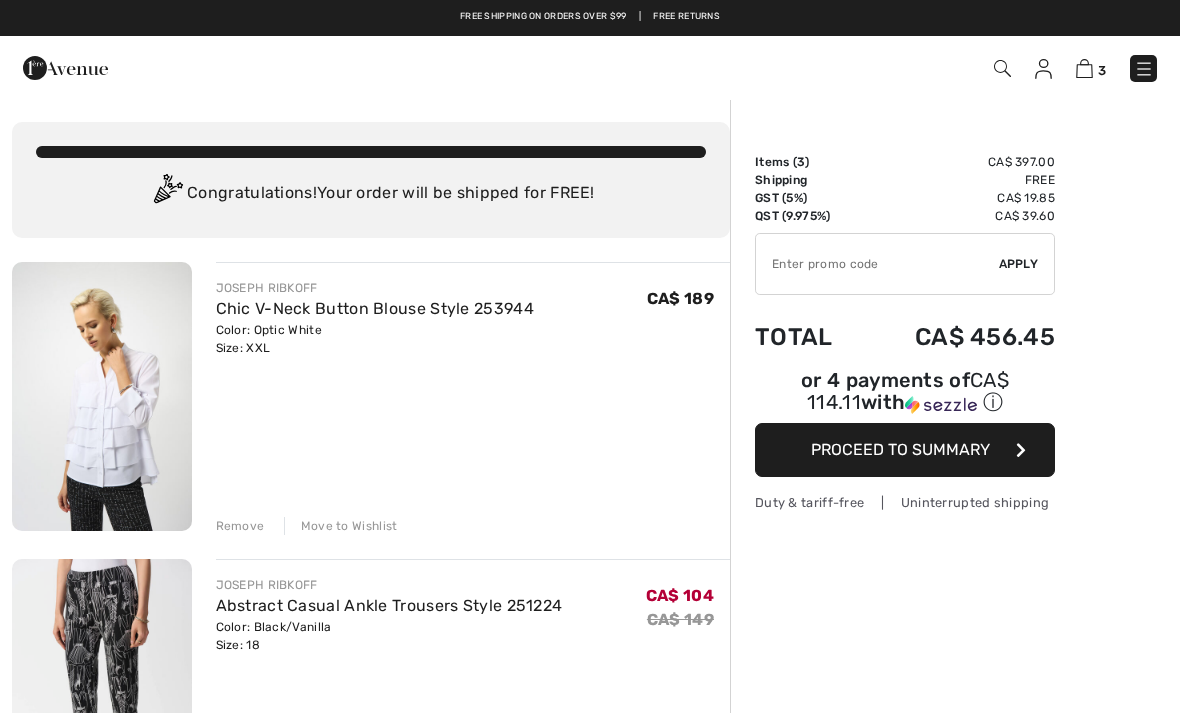 click on "3
Checkout
3
An item has been added to your Shopping Bag.
Checkout" at bounding box center (590, 68) 